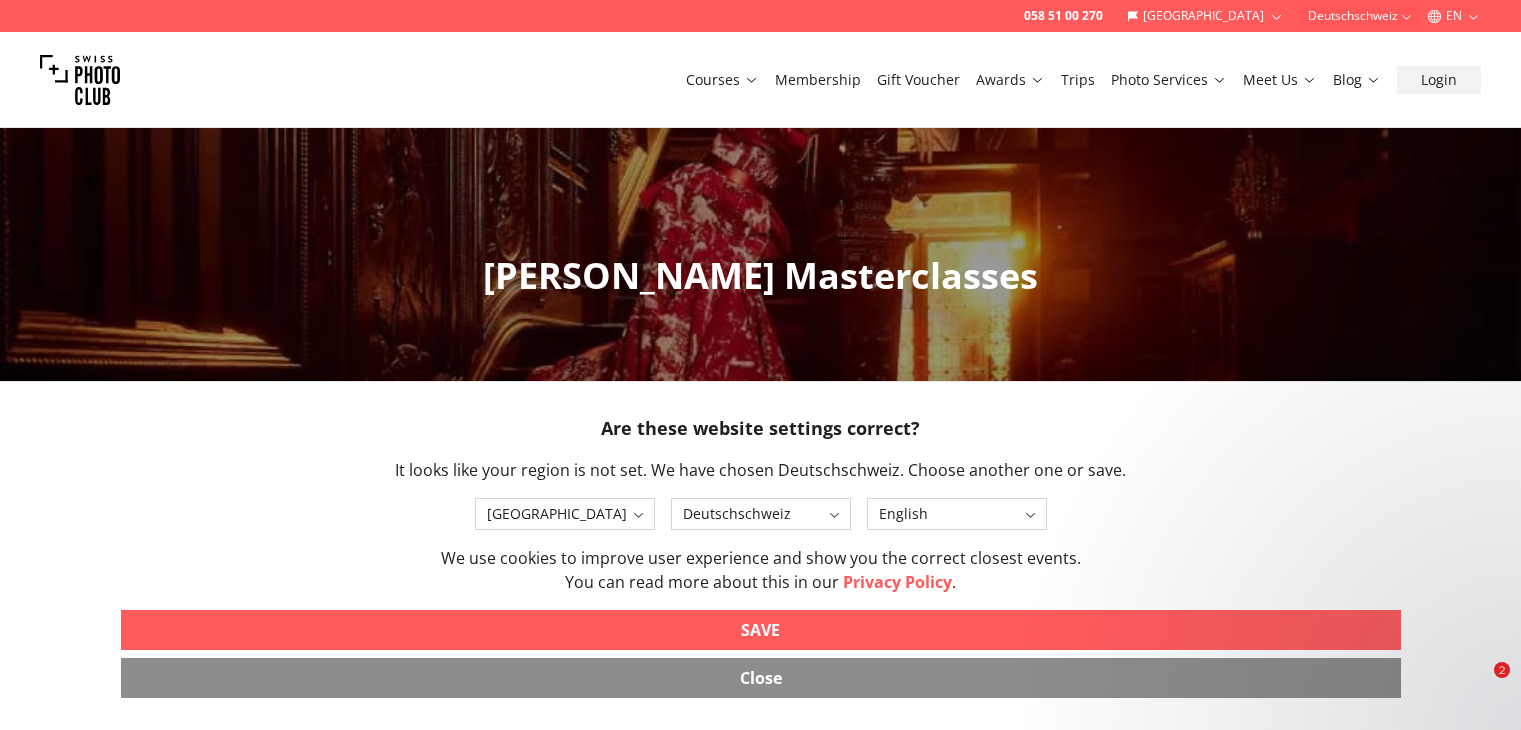 scroll, scrollTop: 1437, scrollLeft: 0, axis: vertical 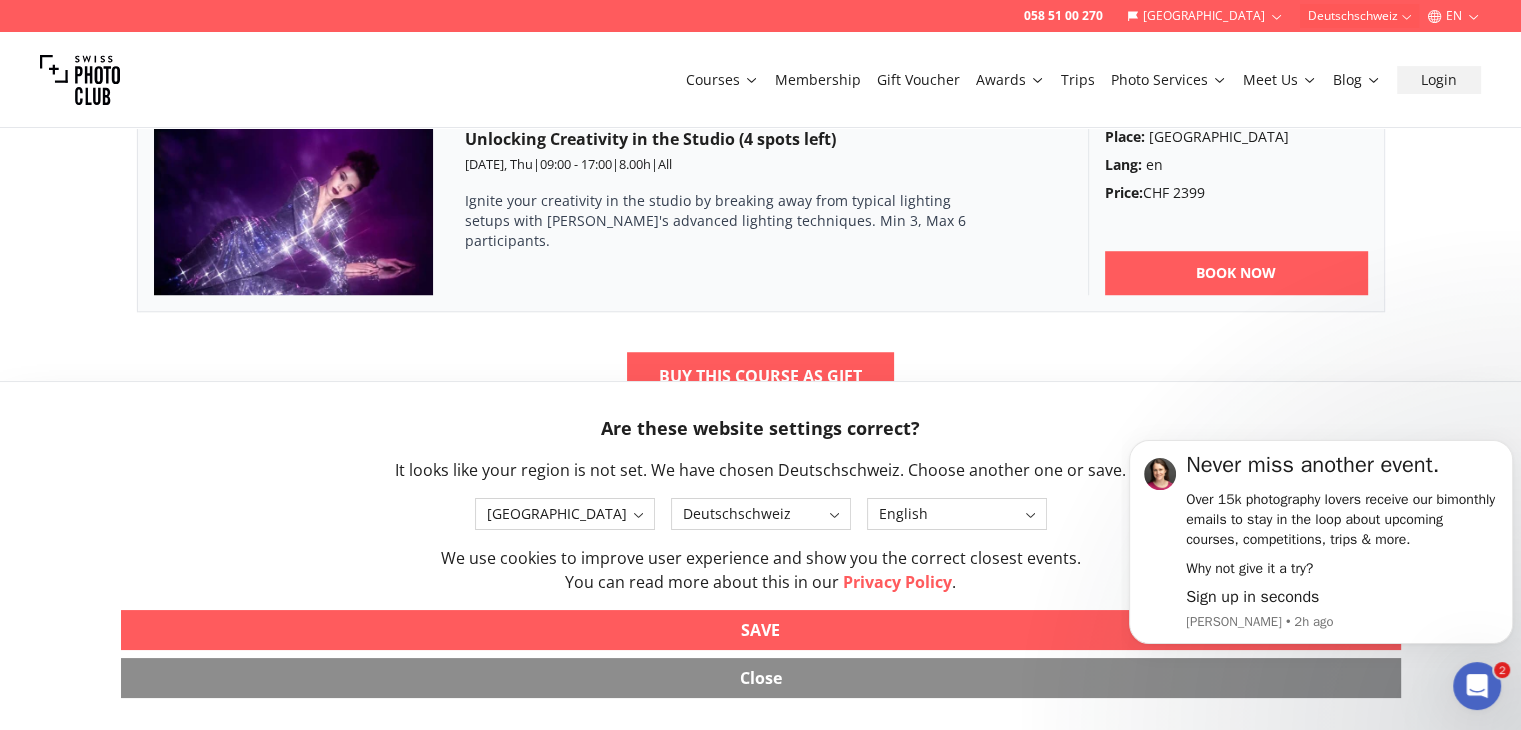 click on "Close" at bounding box center (761, 678) 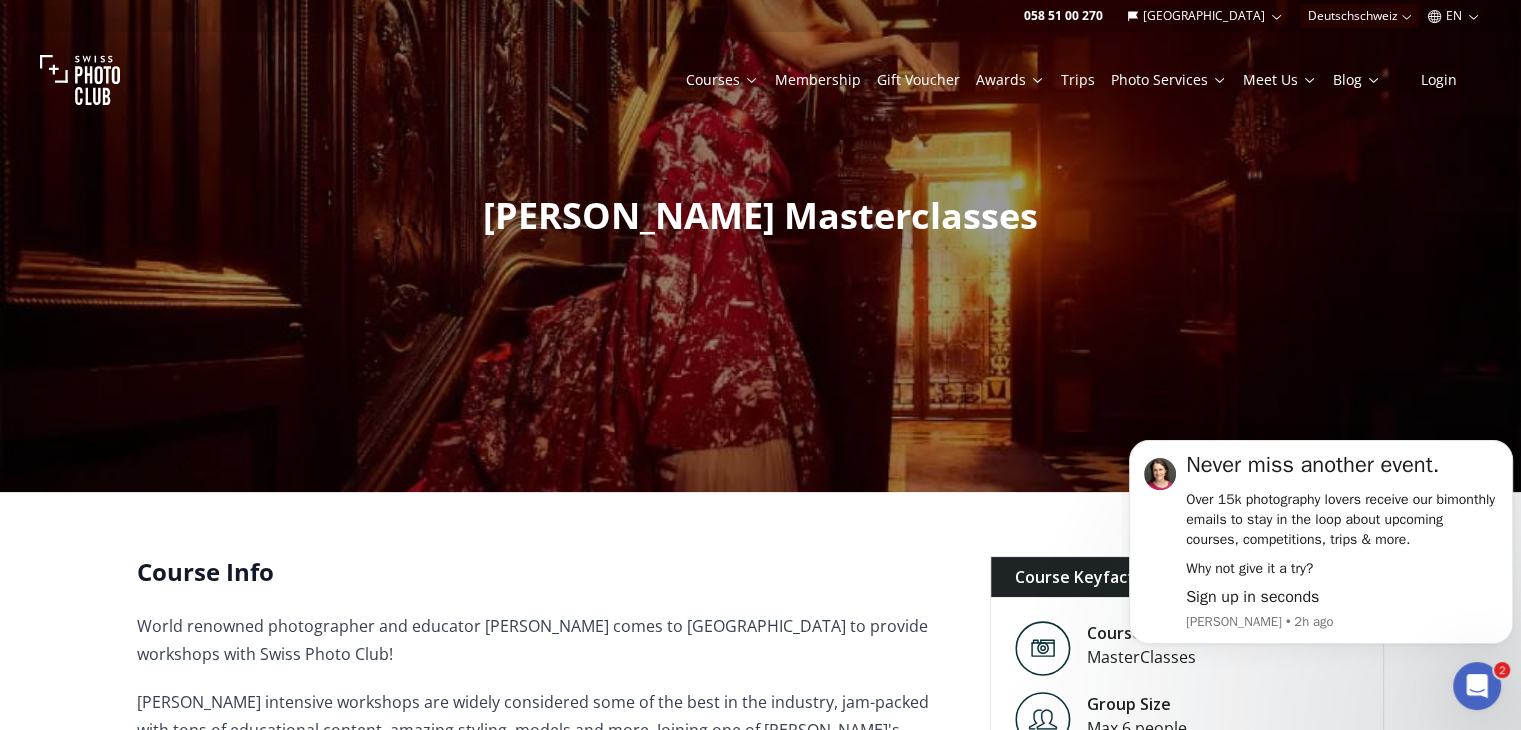 scroll, scrollTop: 0, scrollLeft: 0, axis: both 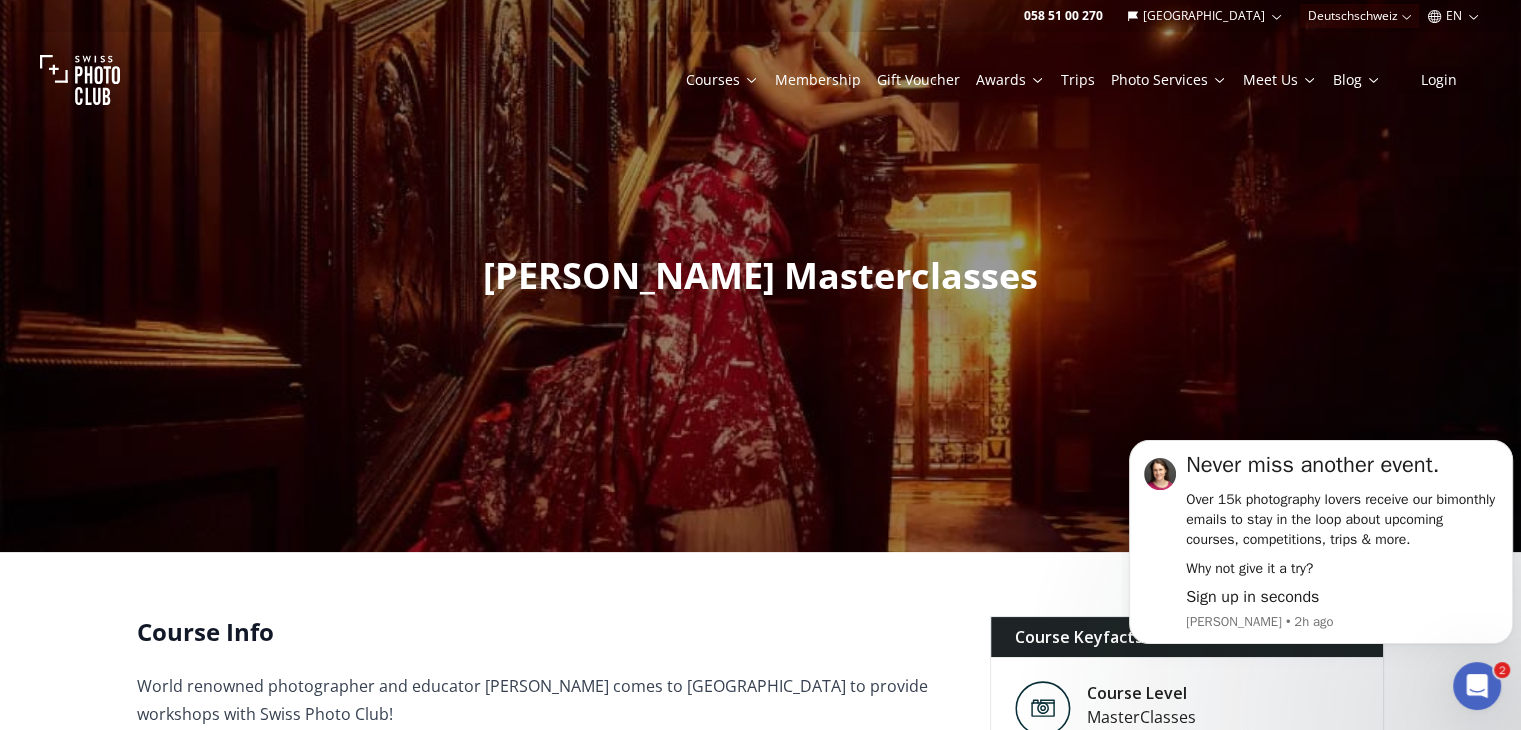 click on "[GEOGRAPHIC_DATA]" at bounding box center [1205, 16] 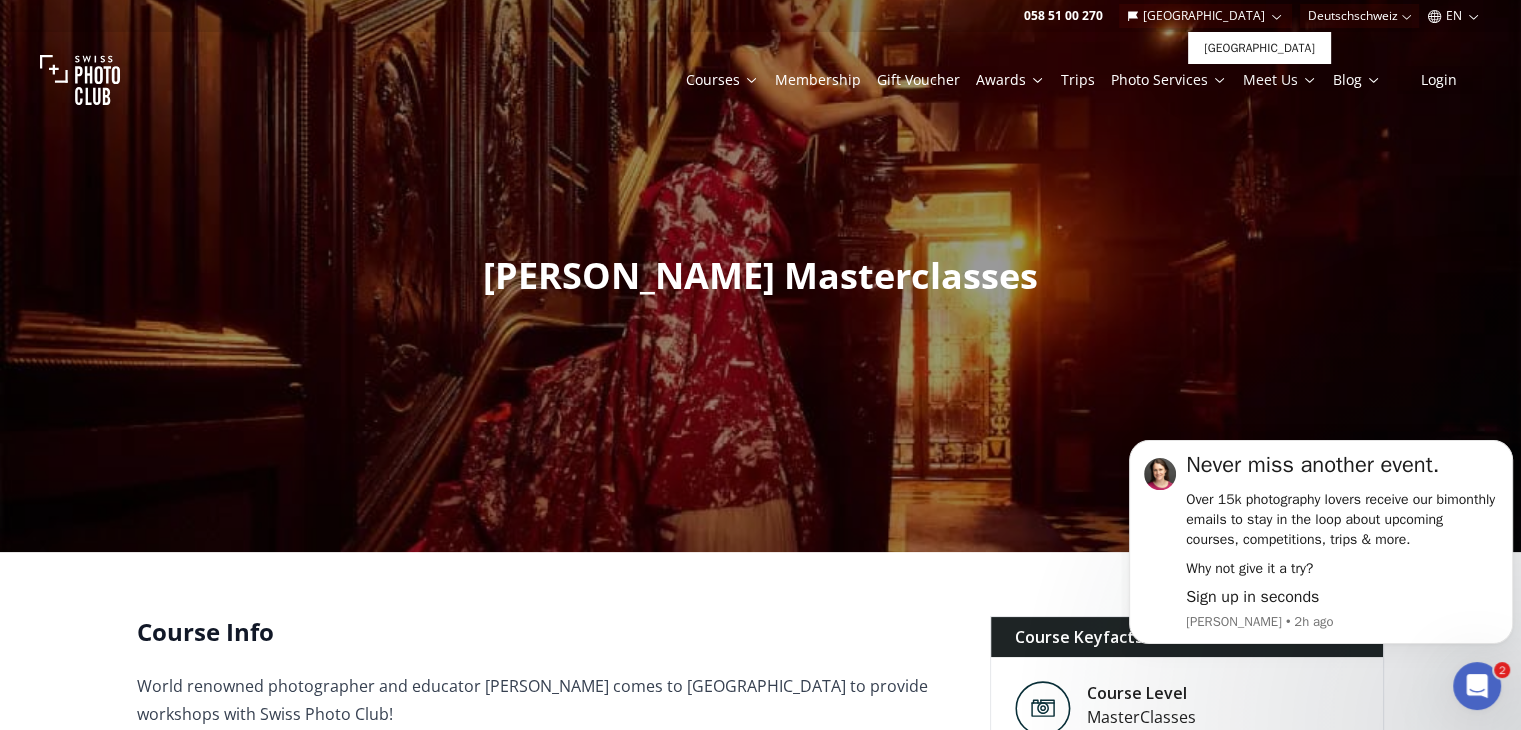 click on "[GEOGRAPHIC_DATA]" at bounding box center (1205, 16) 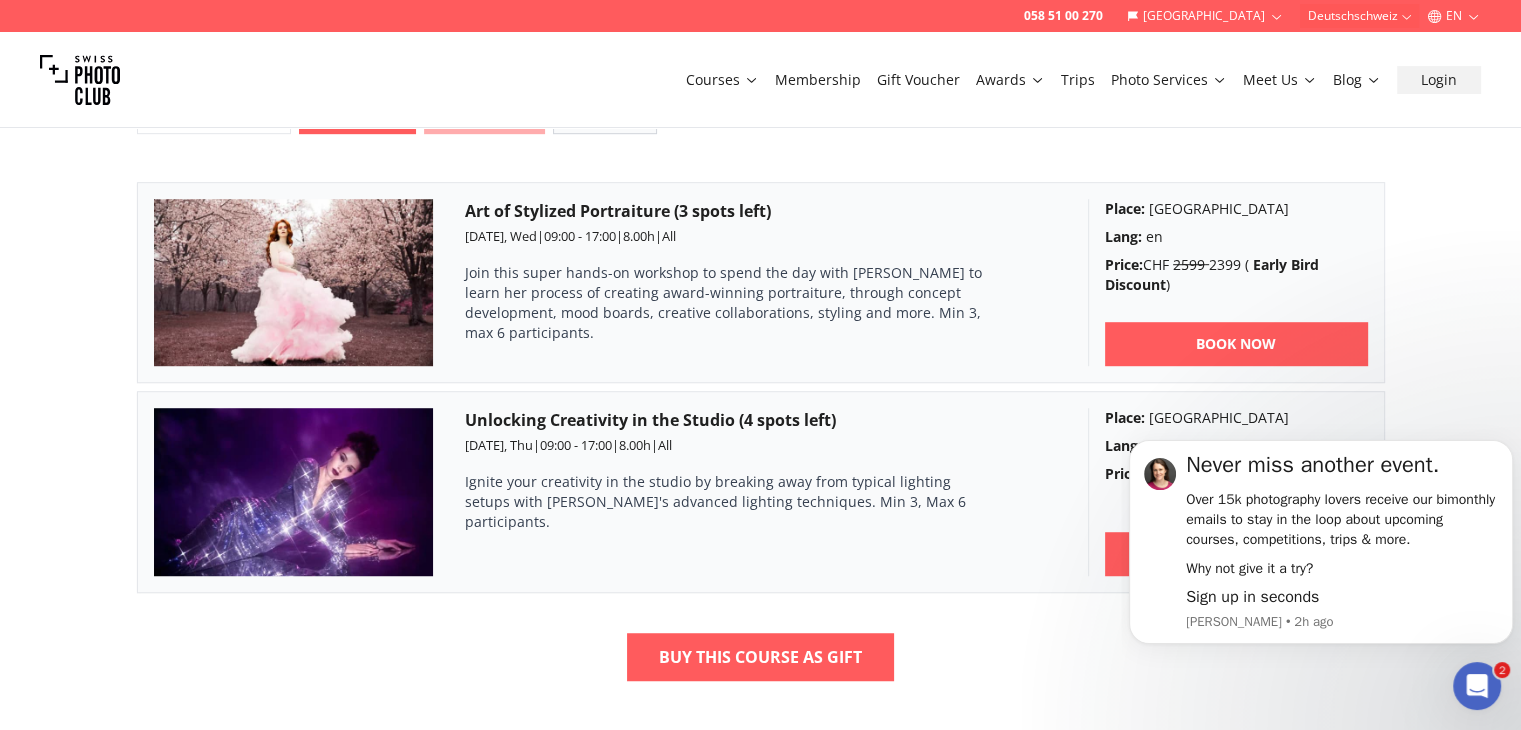 scroll, scrollTop: 1219, scrollLeft: 0, axis: vertical 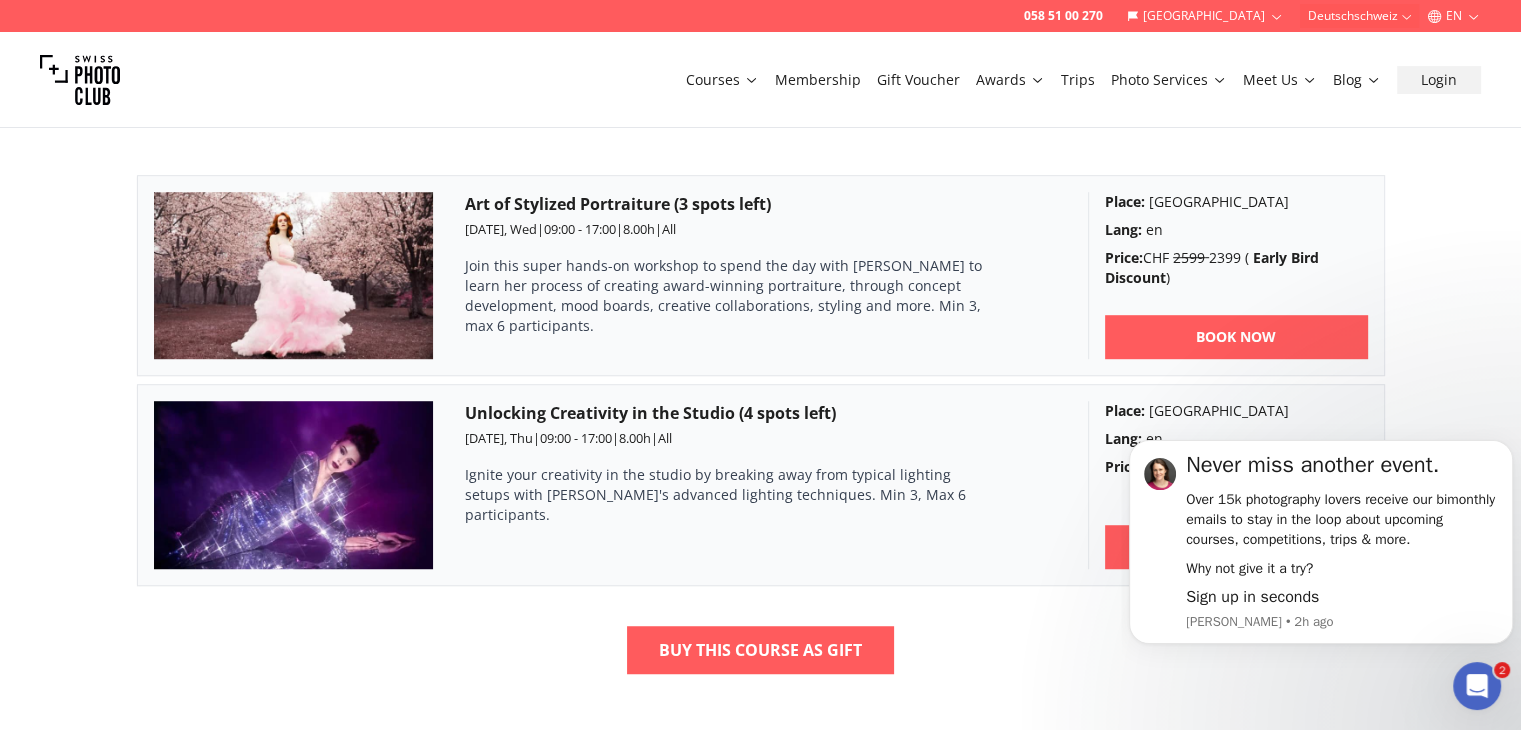 click on "Place :    [GEOGRAPHIC_DATA]" at bounding box center (1236, 202) 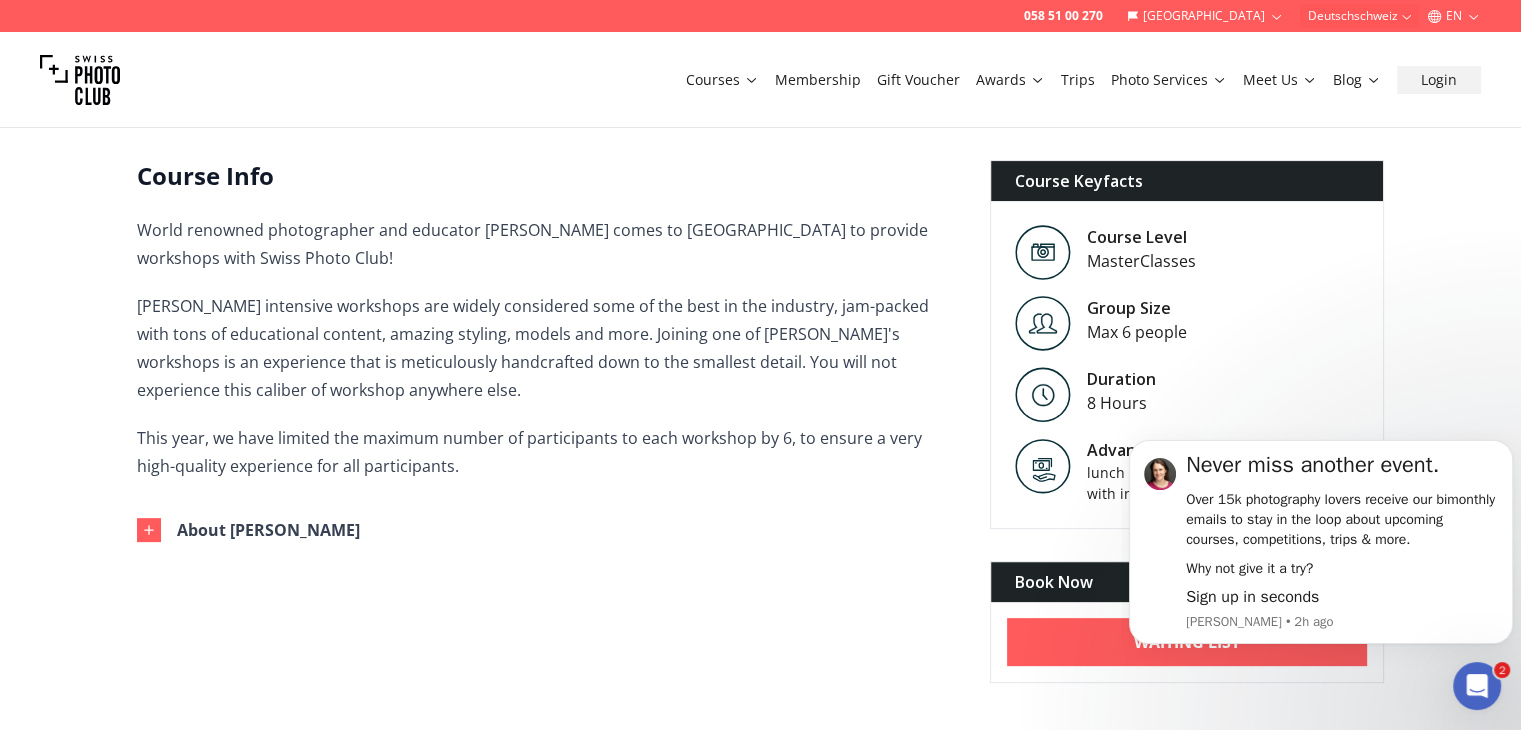scroll, scrollTop: 457, scrollLeft: 0, axis: vertical 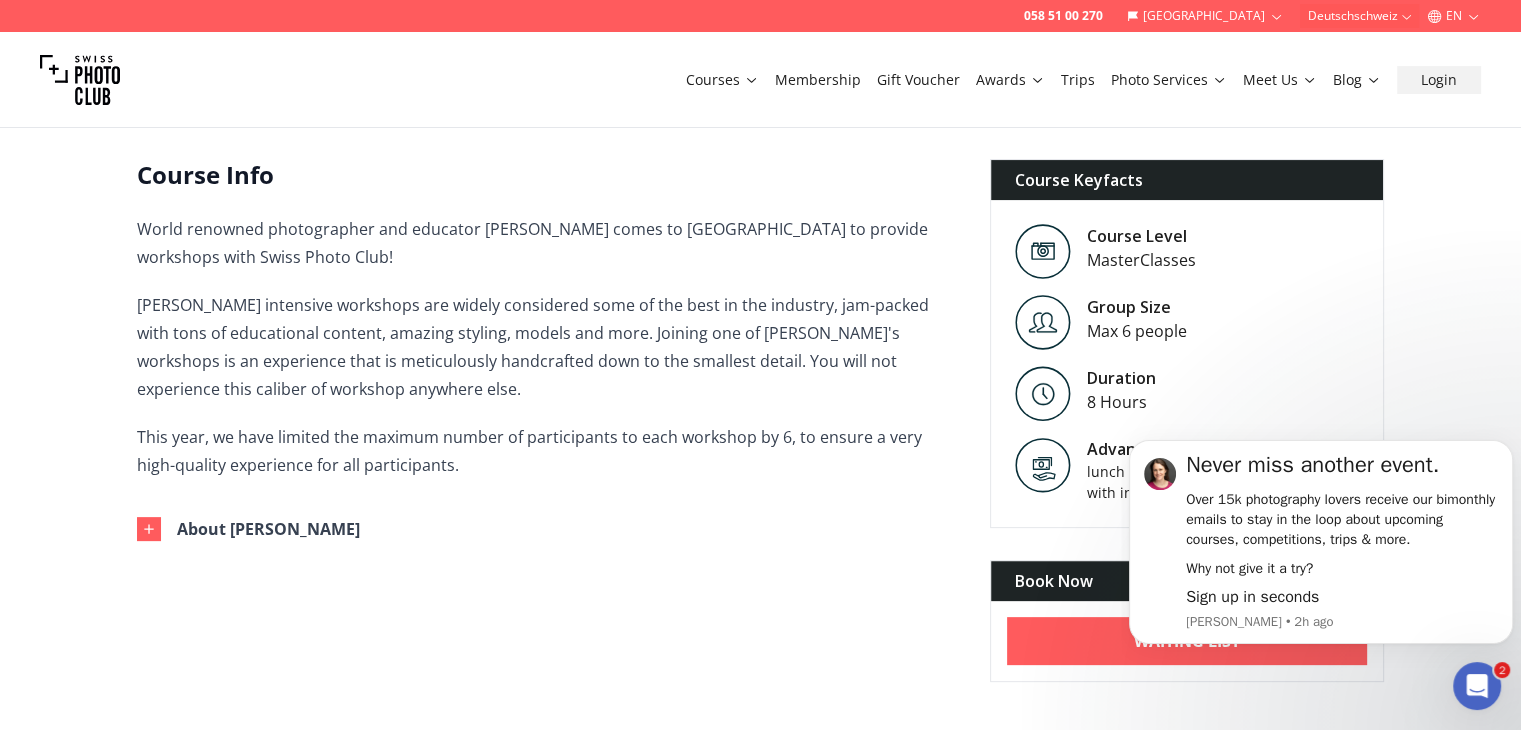 click on "Course Info World renowned photographer and educator [PERSON_NAME] comes to [GEOGRAPHIC_DATA] to provide workshops with Swiss Photo Club! [PERSON_NAME] intensive workshops are widely considered some of the best in the industry, jam-packed with tons of educational content, amazing styling, models and more. Joining one of [PERSON_NAME]'s workshops is an experience that is meticulously handcrafted down to the smallest detail. You will not experience this caliber of workshop anywhere else. This year, we have limited the maximum number of participants to each workshop by 6, to ensure a very high-quality experience for all participants. About [PERSON_NAME] Course Keyfacts Course Level MasterClasses Group Size Max 6 people Duration 8   Hours Advantage lunch included, free PDF with info on each setup Book Now Waiting List" at bounding box center (761, 420) 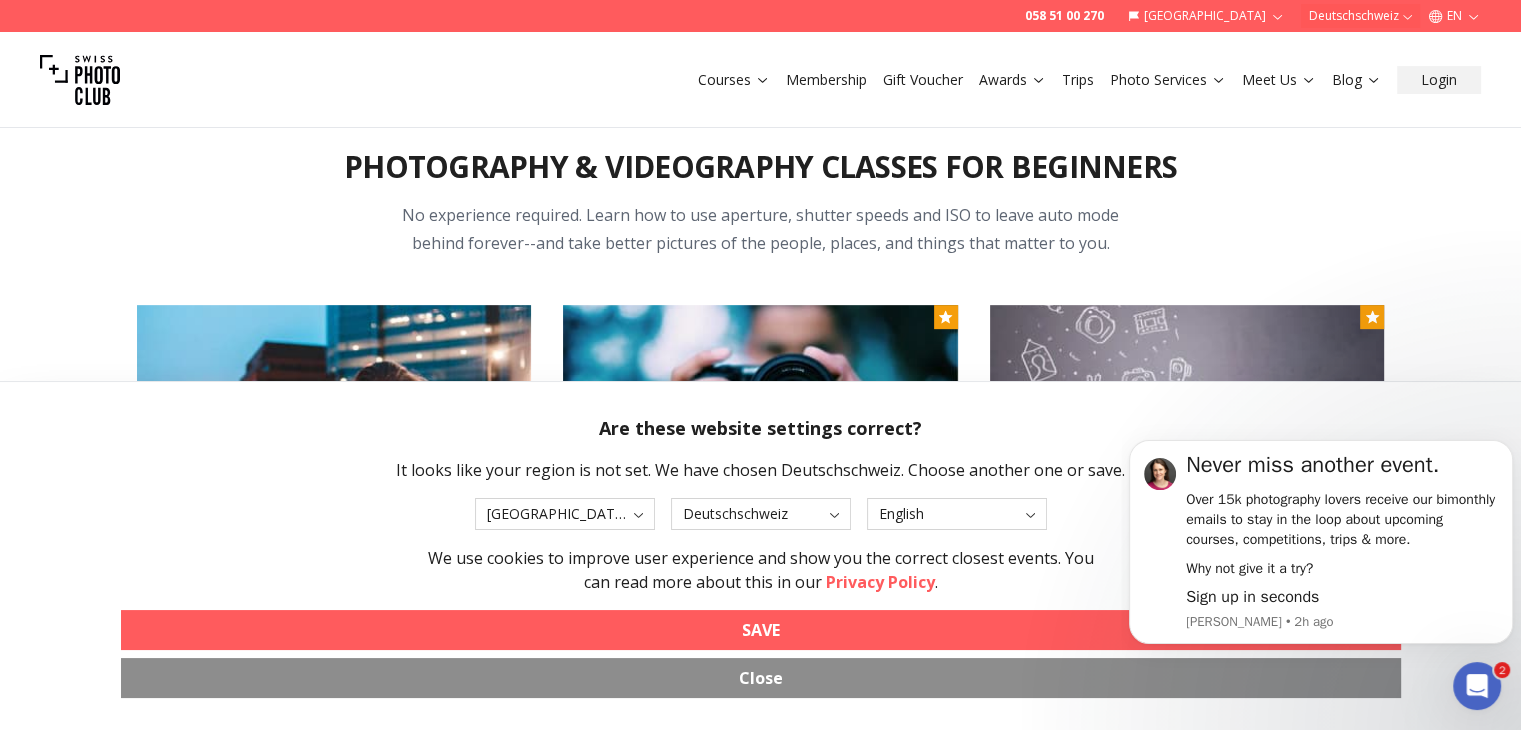 scroll, scrollTop: 804, scrollLeft: 0, axis: vertical 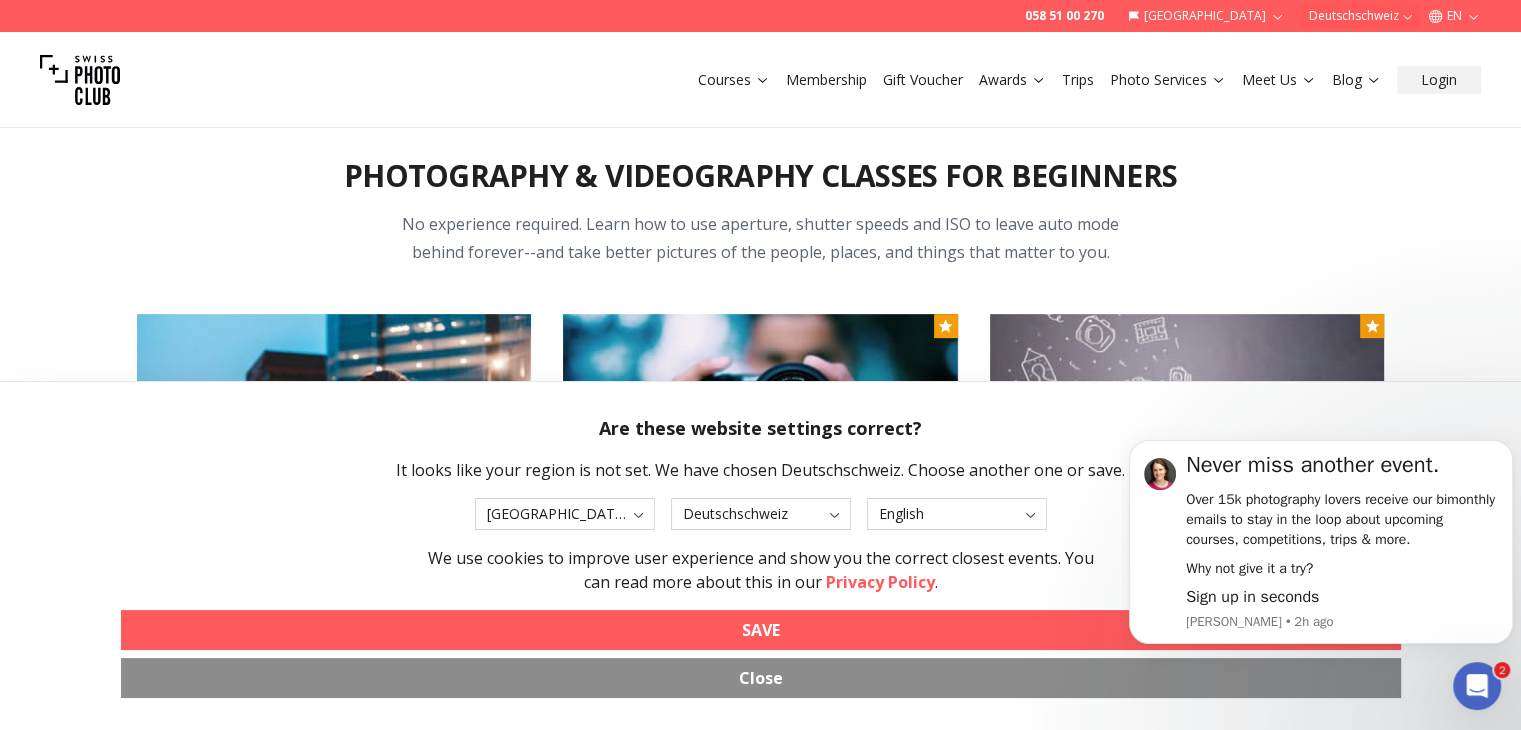 click on "Meet Us" at bounding box center [1279, 80] 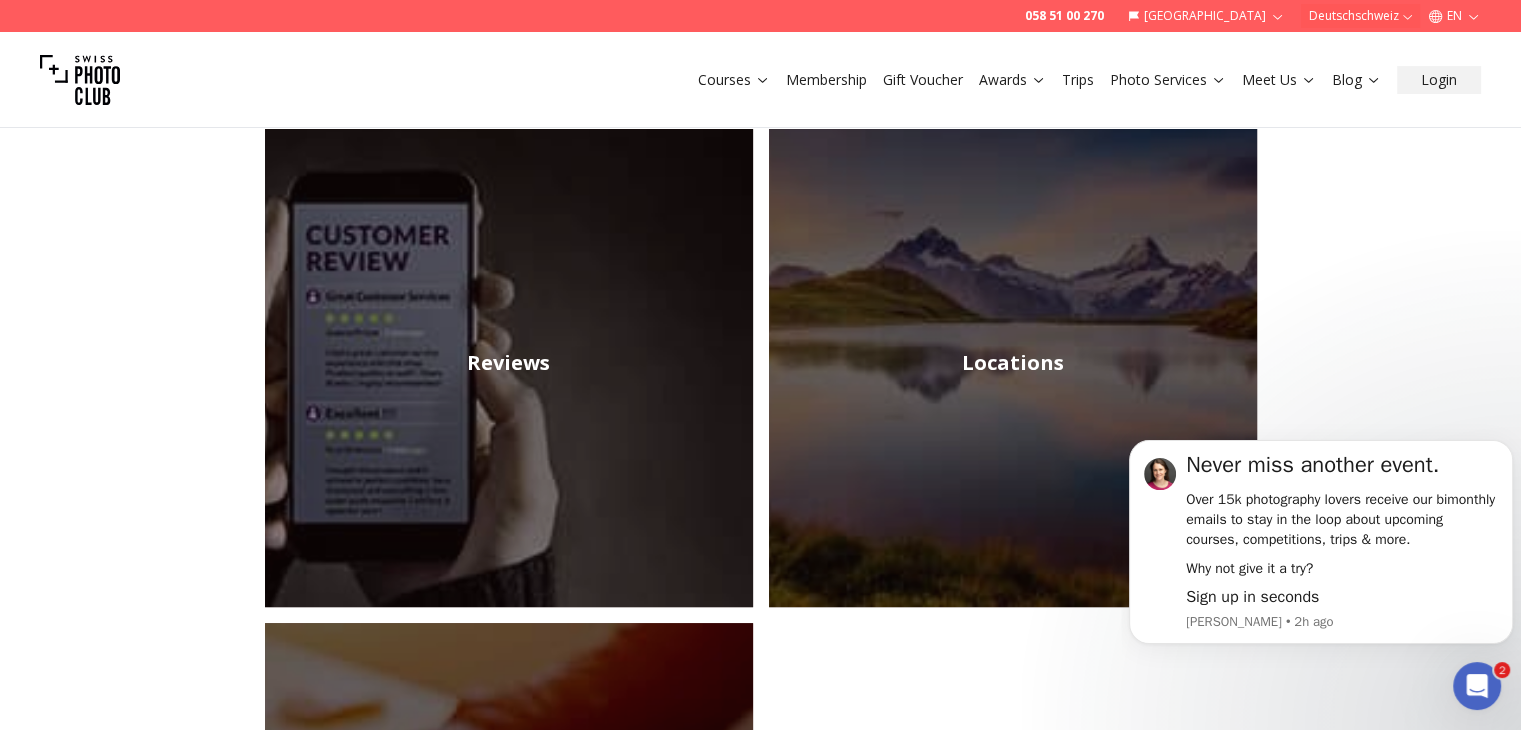 scroll, scrollTop: 776, scrollLeft: 0, axis: vertical 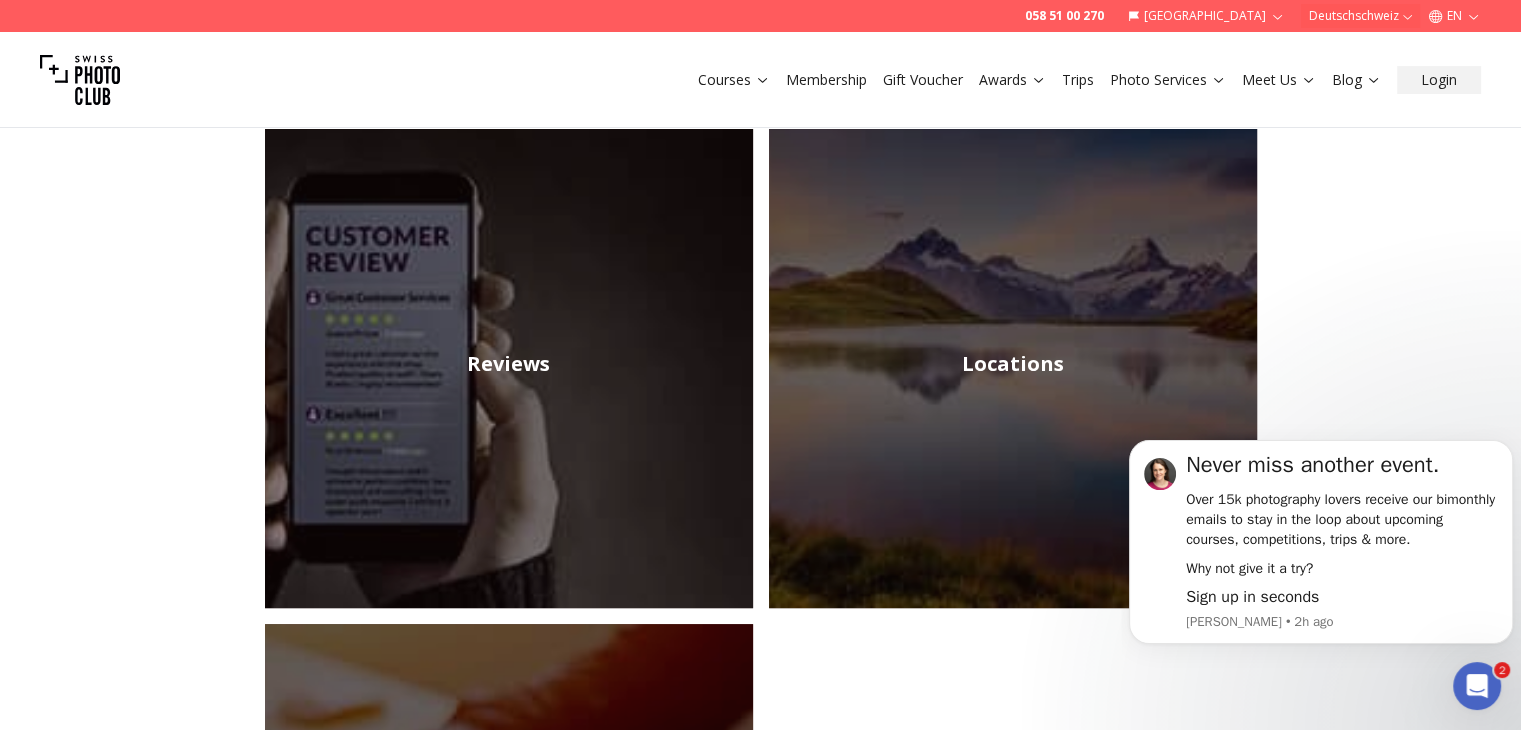click on "Locations" at bounding box center (1013, 364) 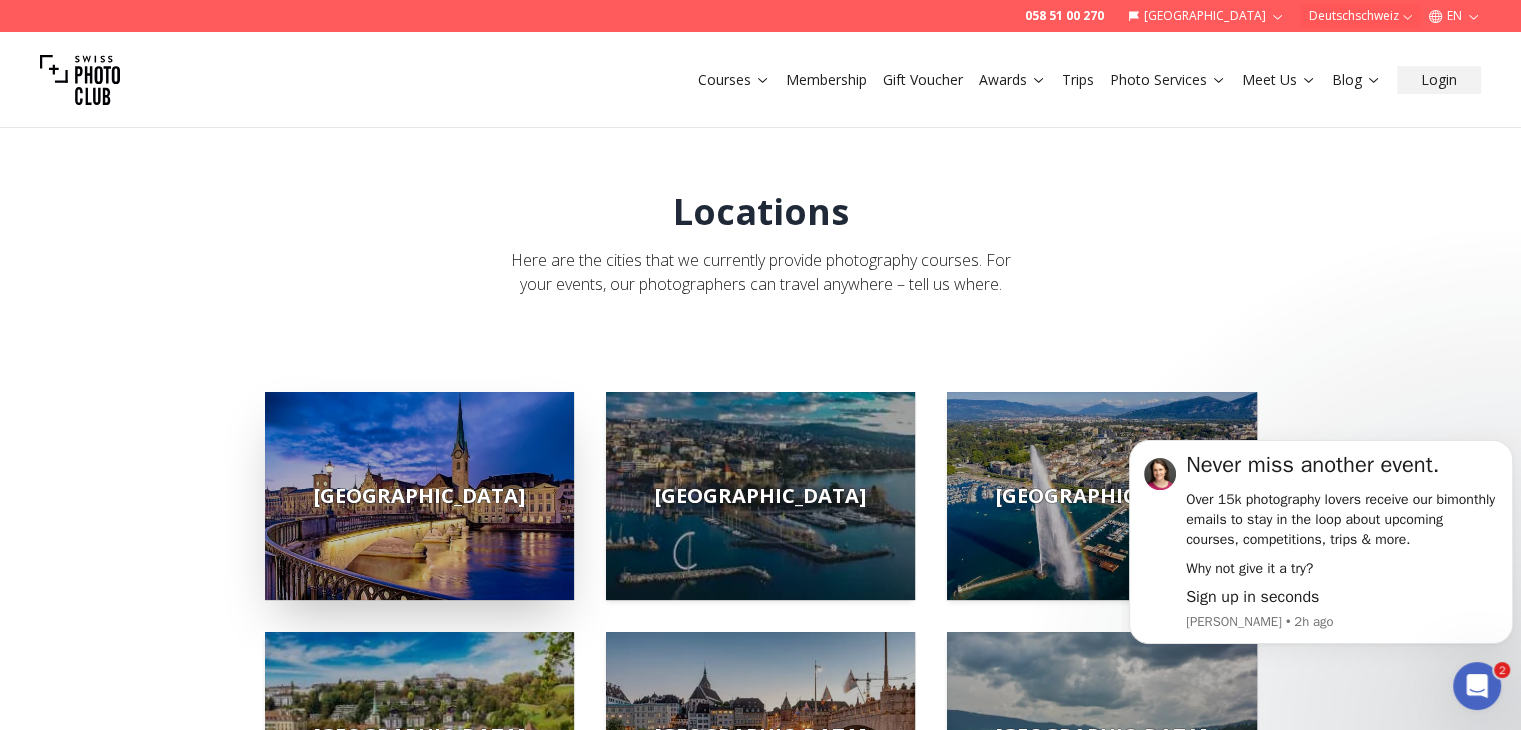 click on "[GEOGRAPHIC_DATA]" at bounding box center (419, 496) 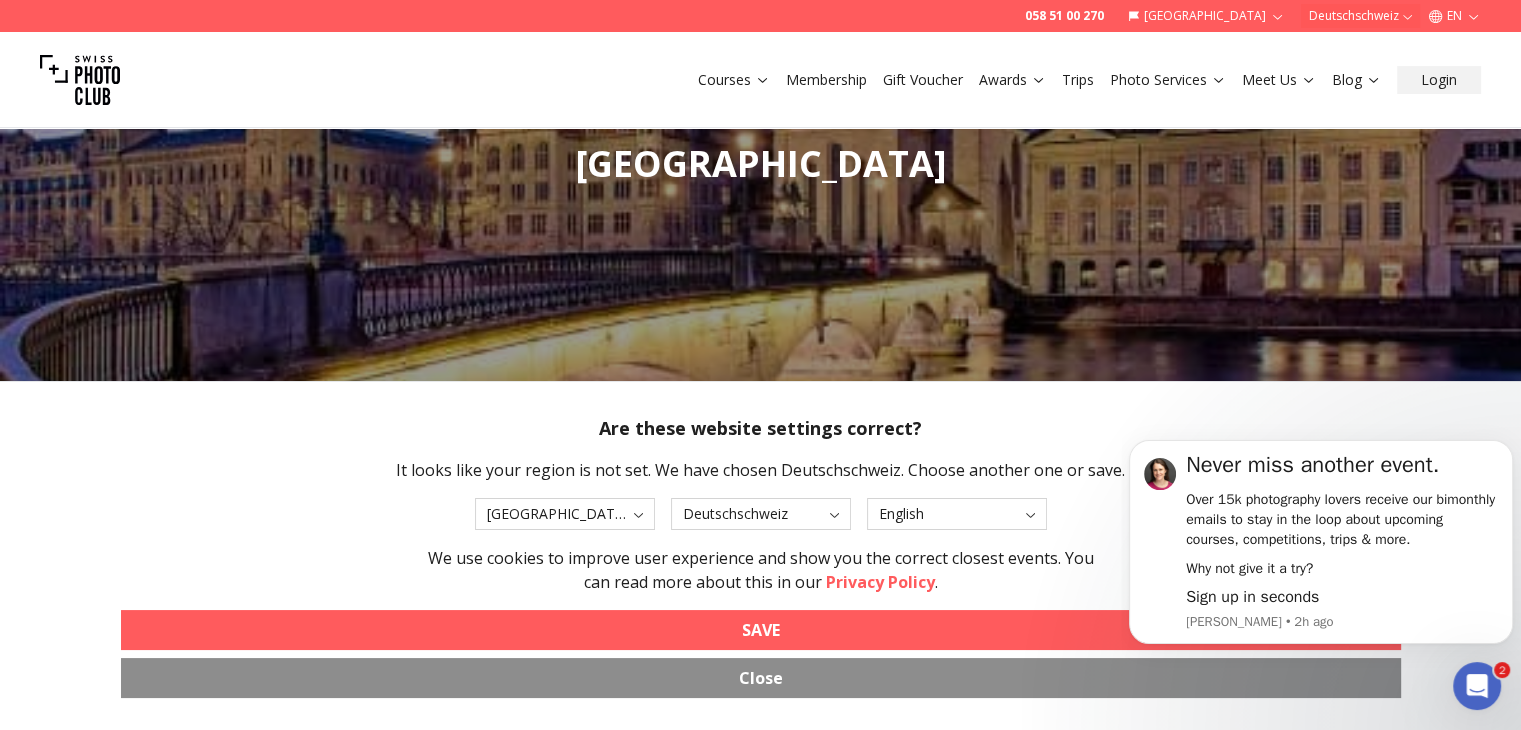 scroll, scrollTop: 215, scrollLeft: 0, axis: vertical 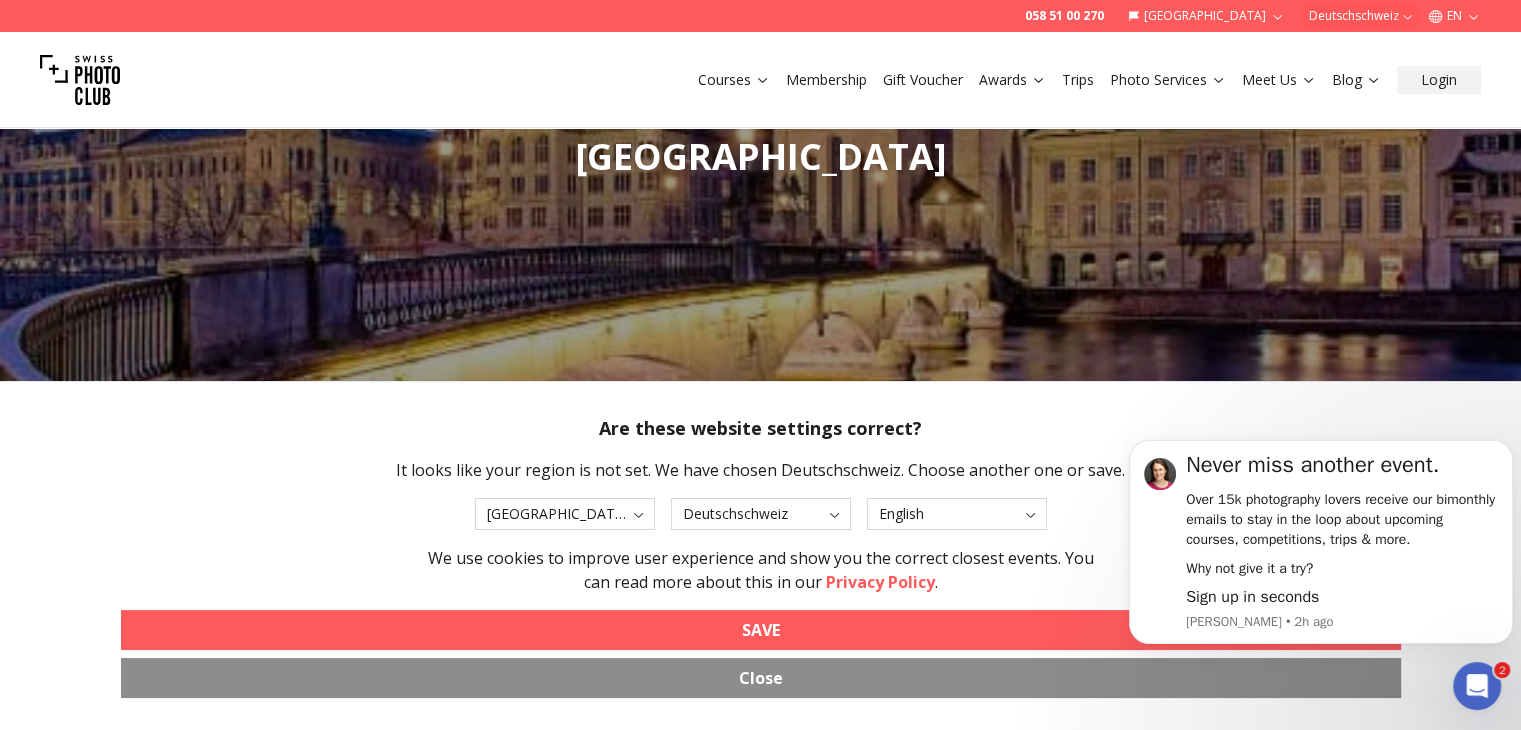 click on "Close" at bounding box center (761, 678) 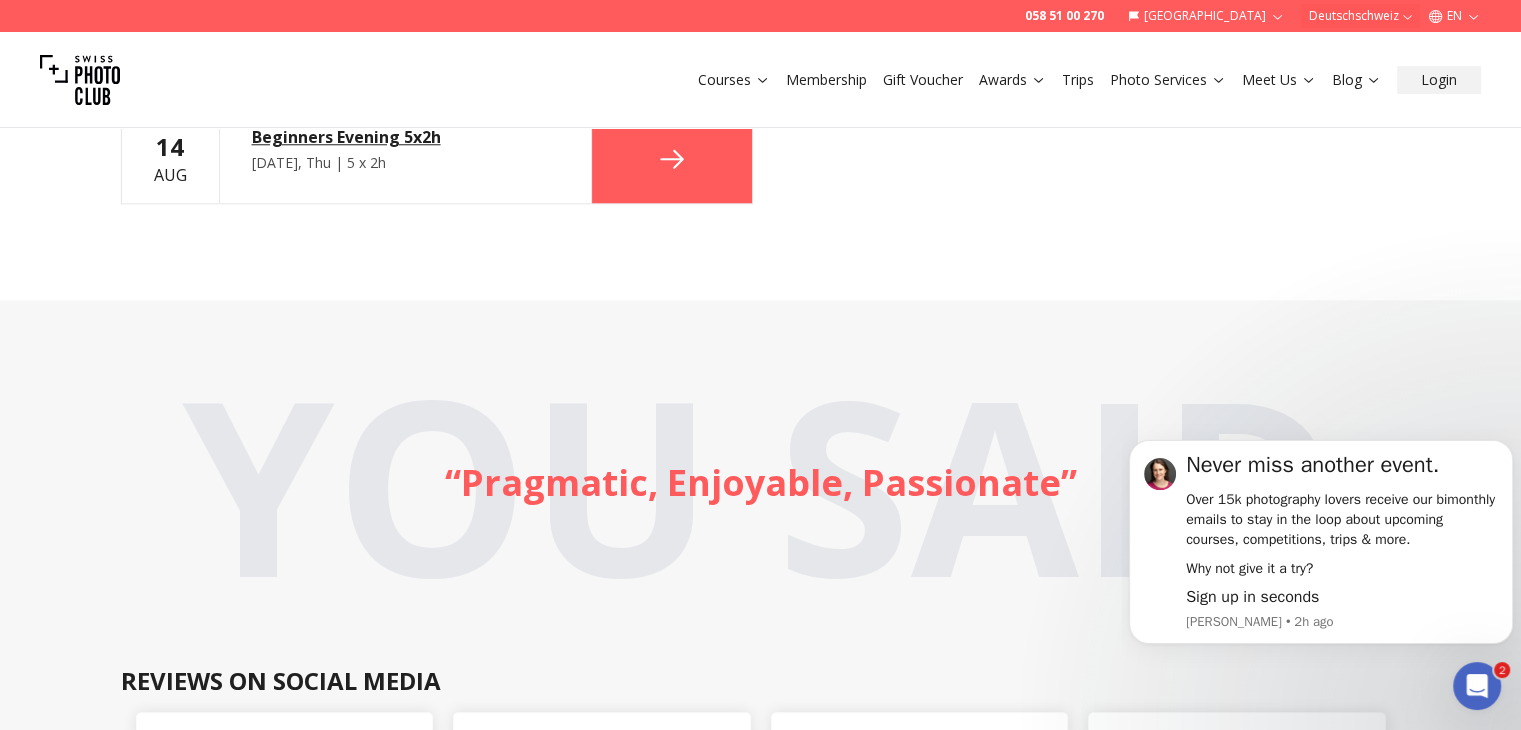 scroll, scrollTop: 1983, scrollLeft: 0, axis: vertical 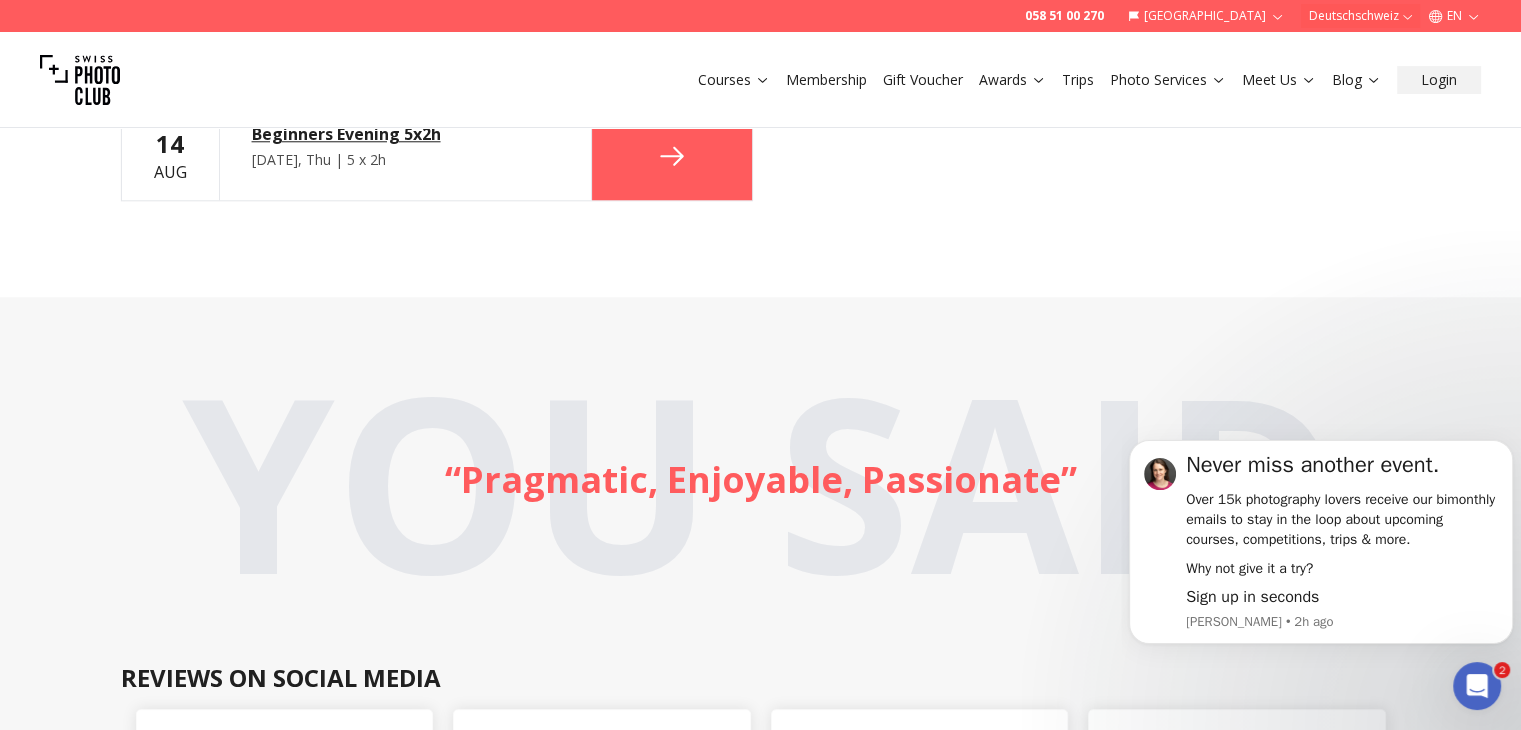 click at bounding box center [672, 156] 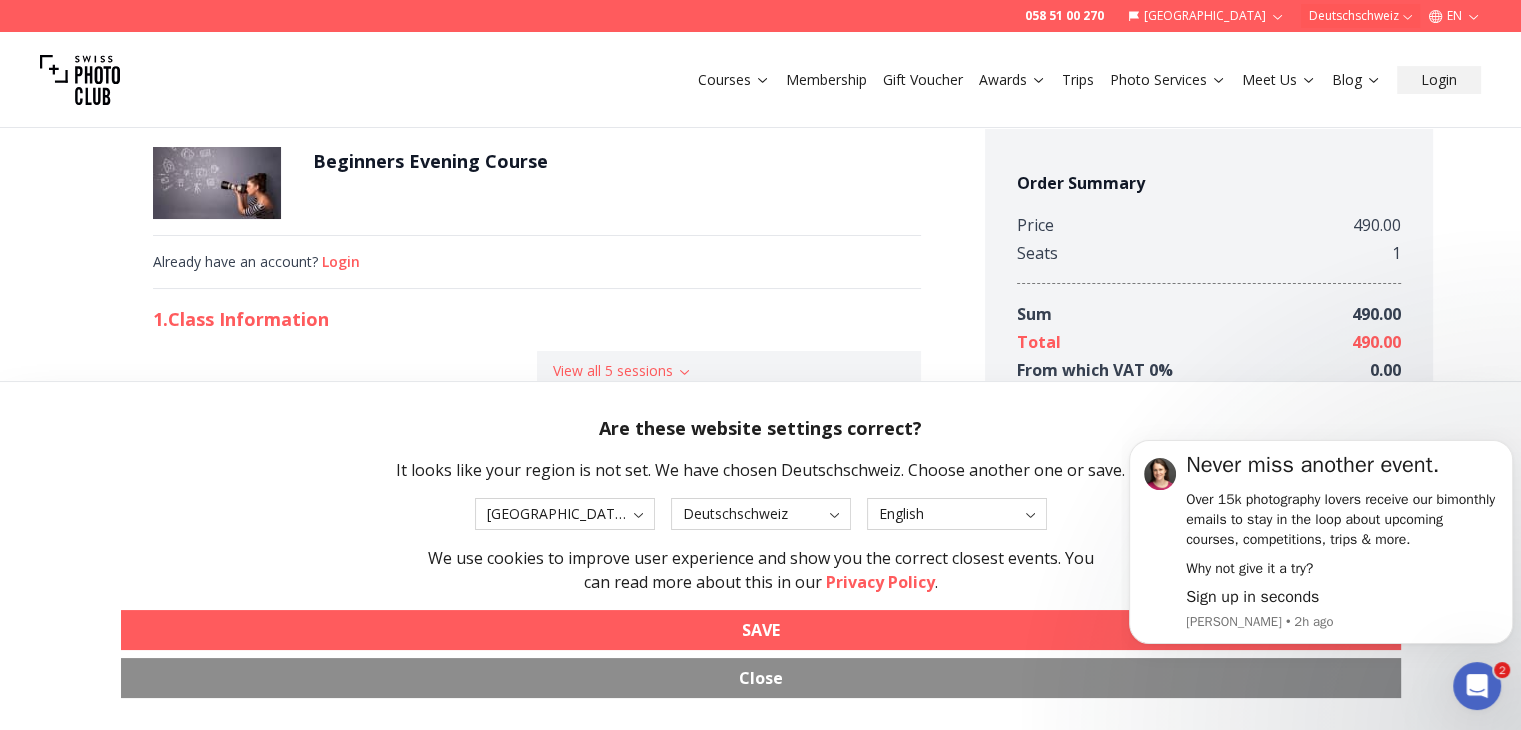 scroll, scrollTop: 11, scrollLeft: 0, axis: vertical 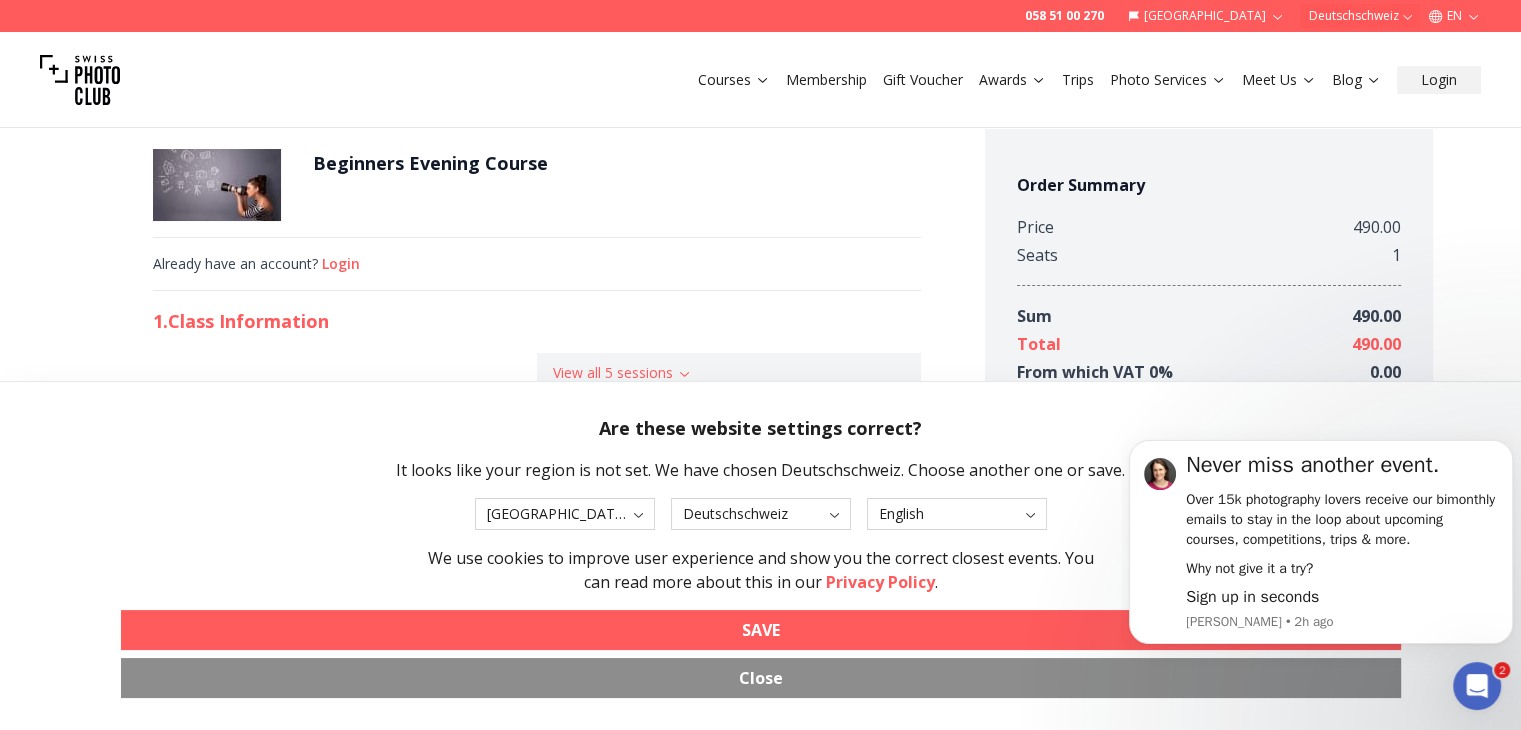 click on "Close" at bounding box center [761, 678] 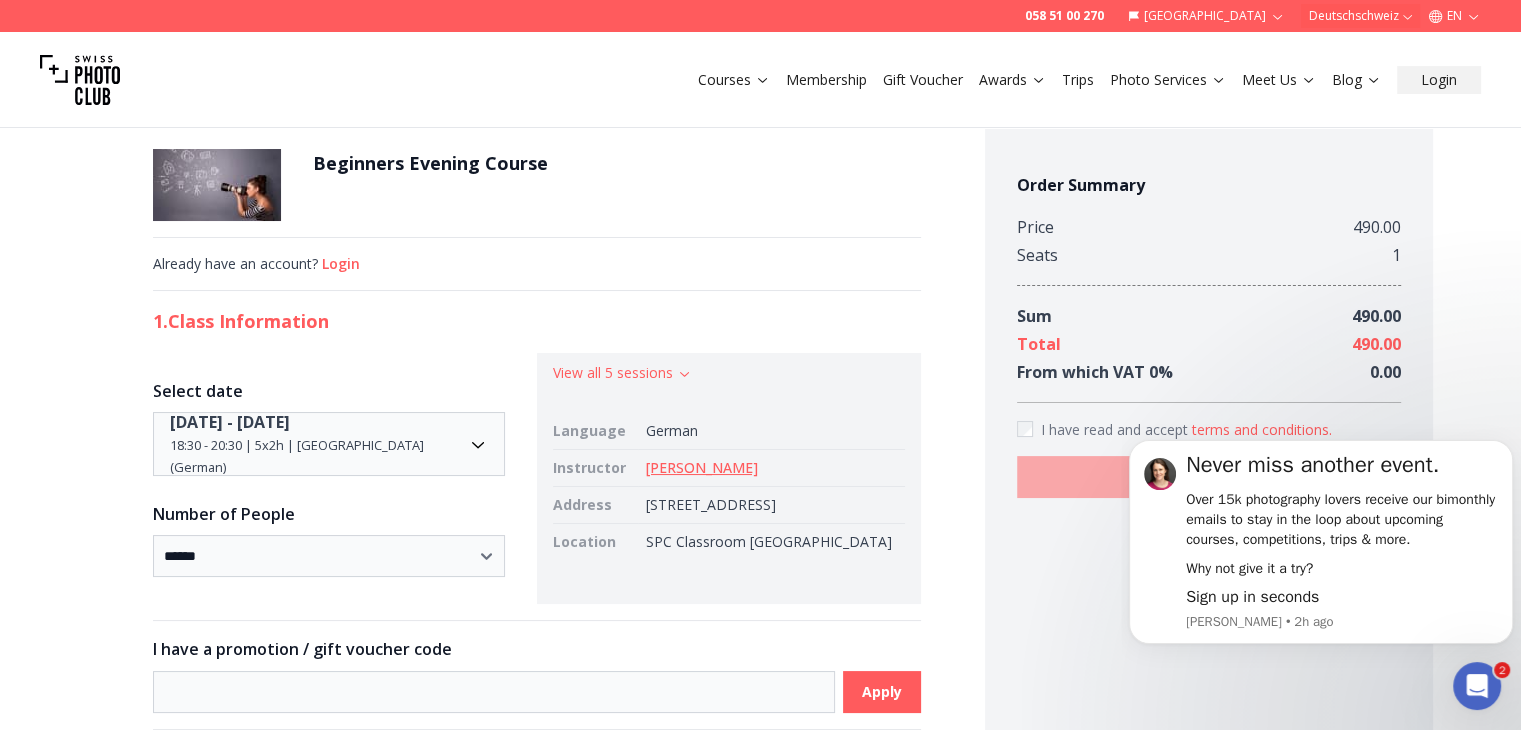 scroll, scrollTop: 0, scrollLeft: 0, axis: both 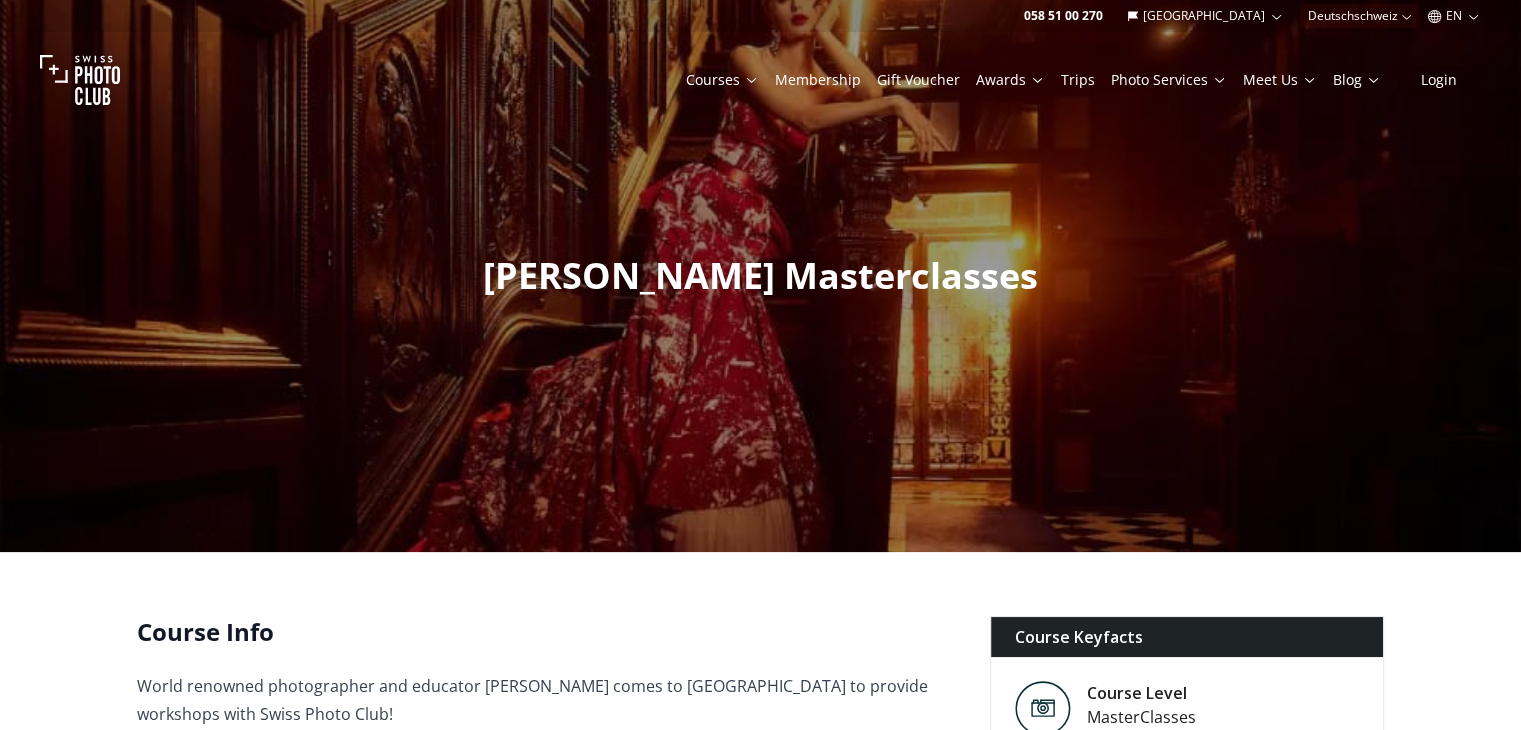 drag, startPoint x: 0, startPoint y: 0, endPoint x: 1308, endPoint y: 250, distance: 1331.6771 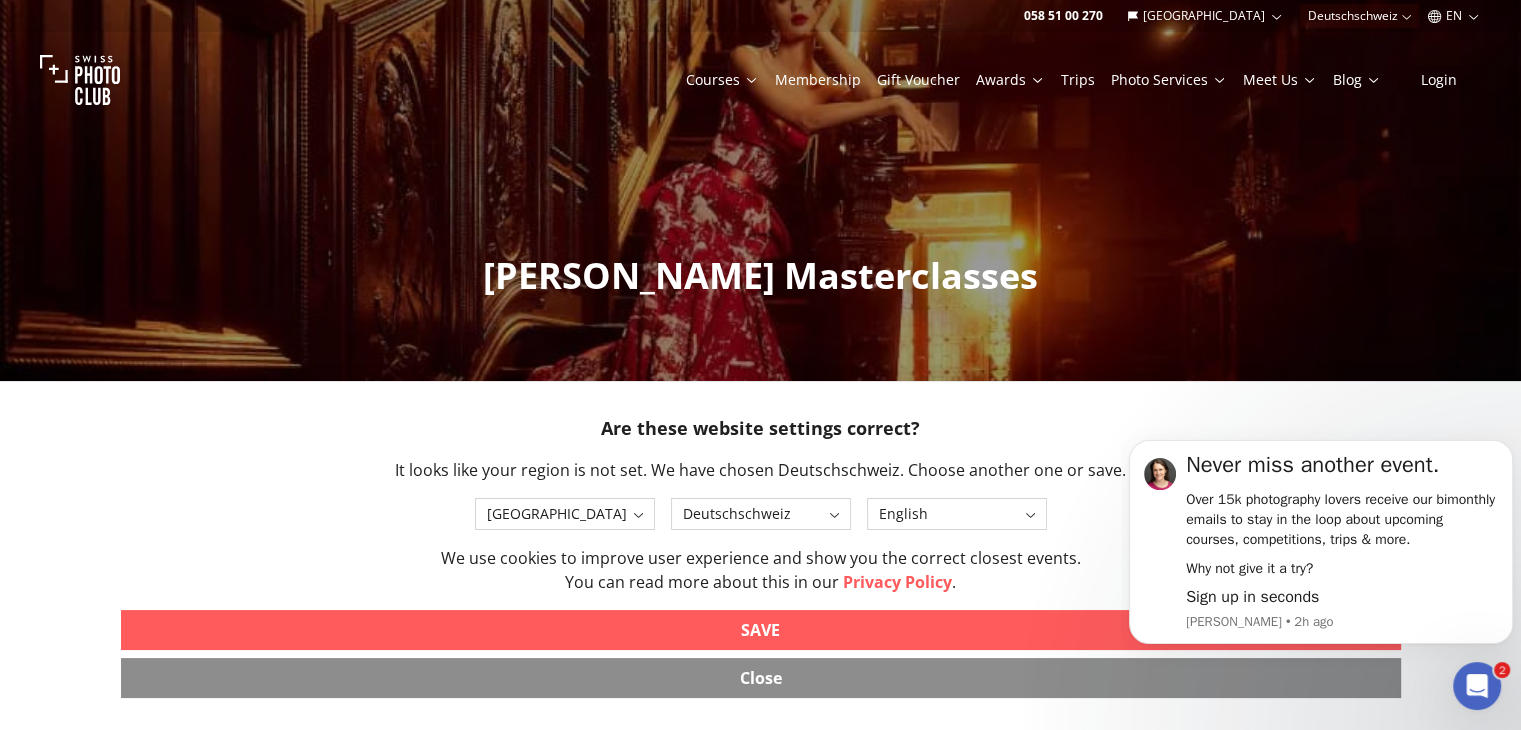 scroll, scrollTop: 0, scrollLeft: 0, axis: both 